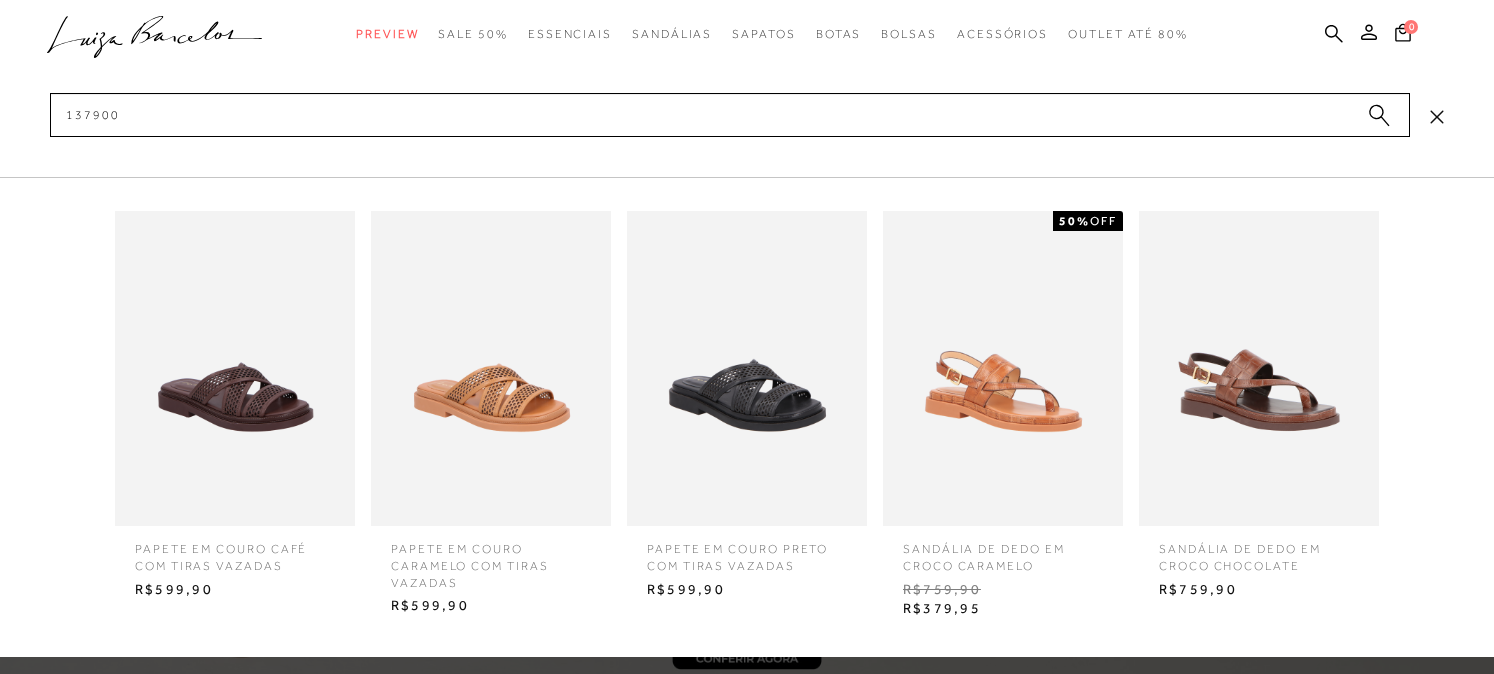 scroll, scrollTop: 0, scrollLeft: 0, axis: both 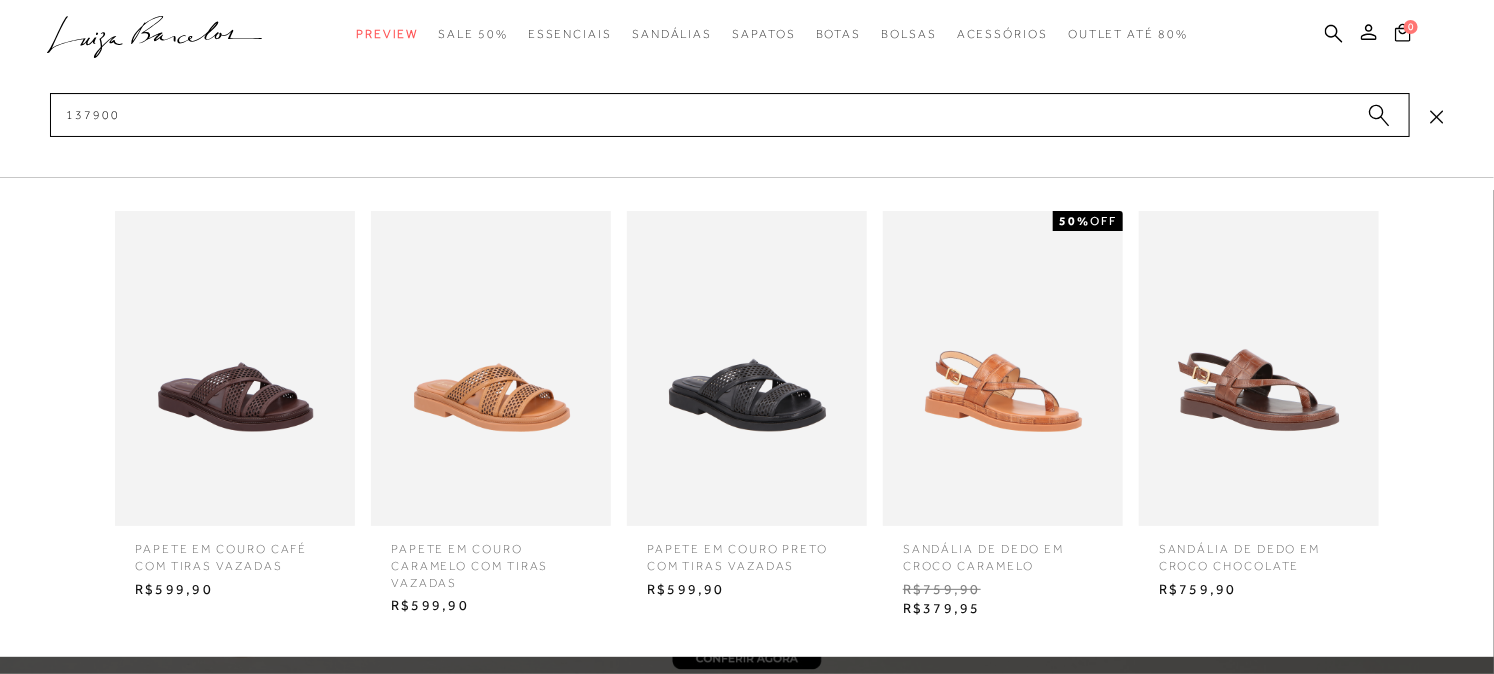 type on "1379000" 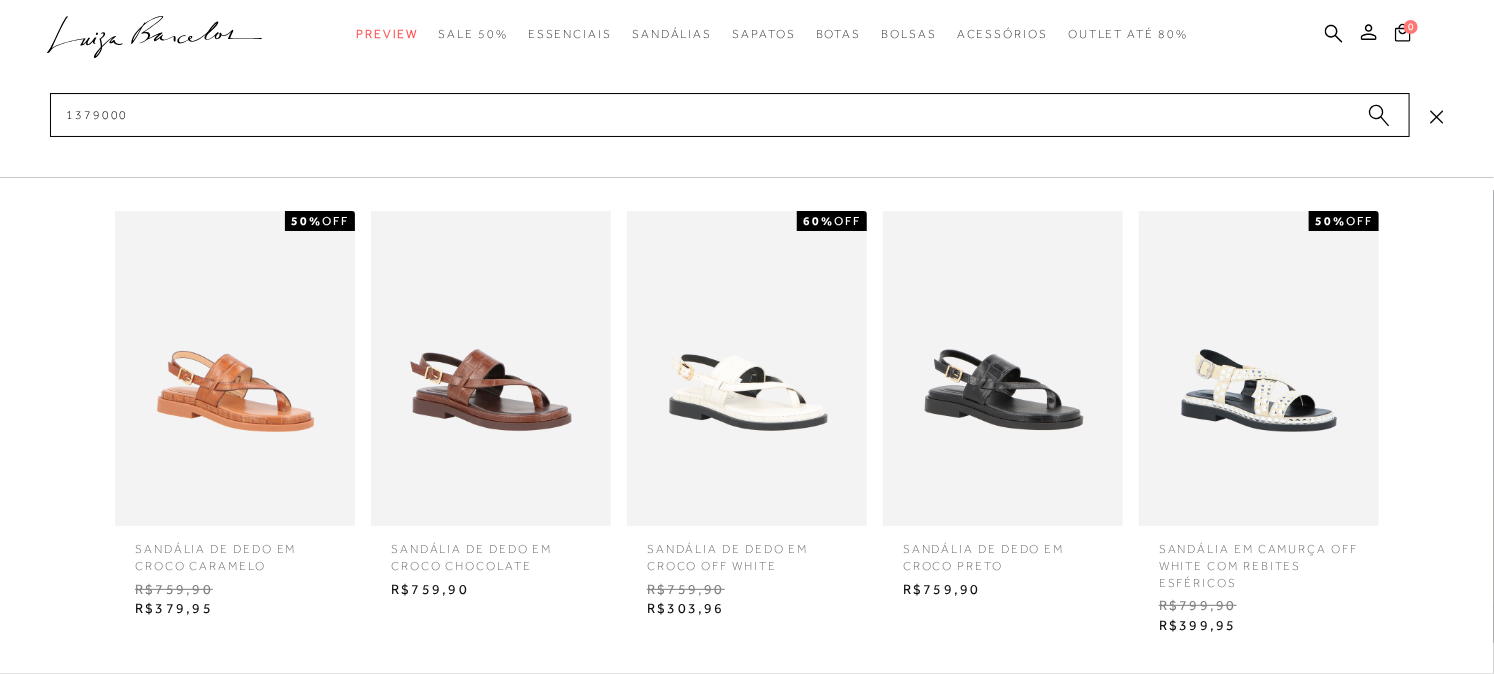 scroll, scrollTop: 222, scrollLeft: 0, axis: vertical 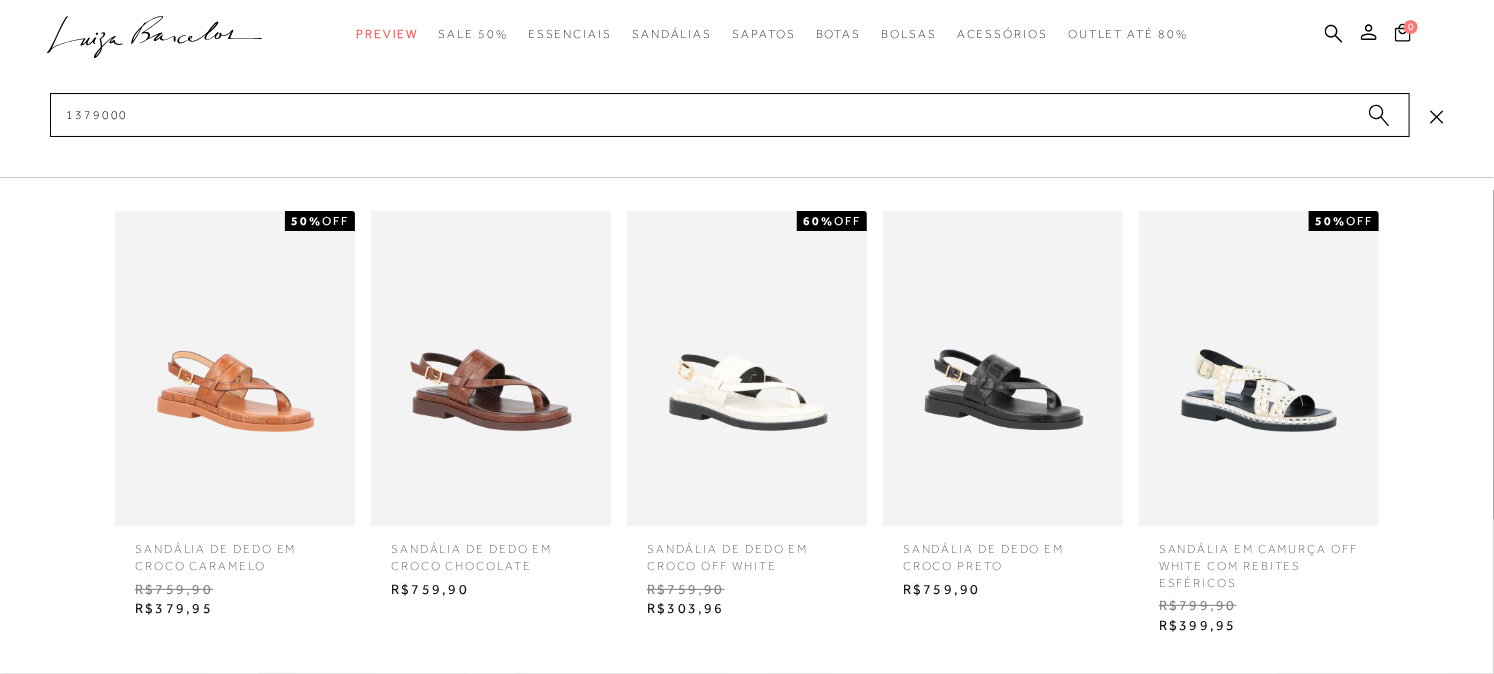 type 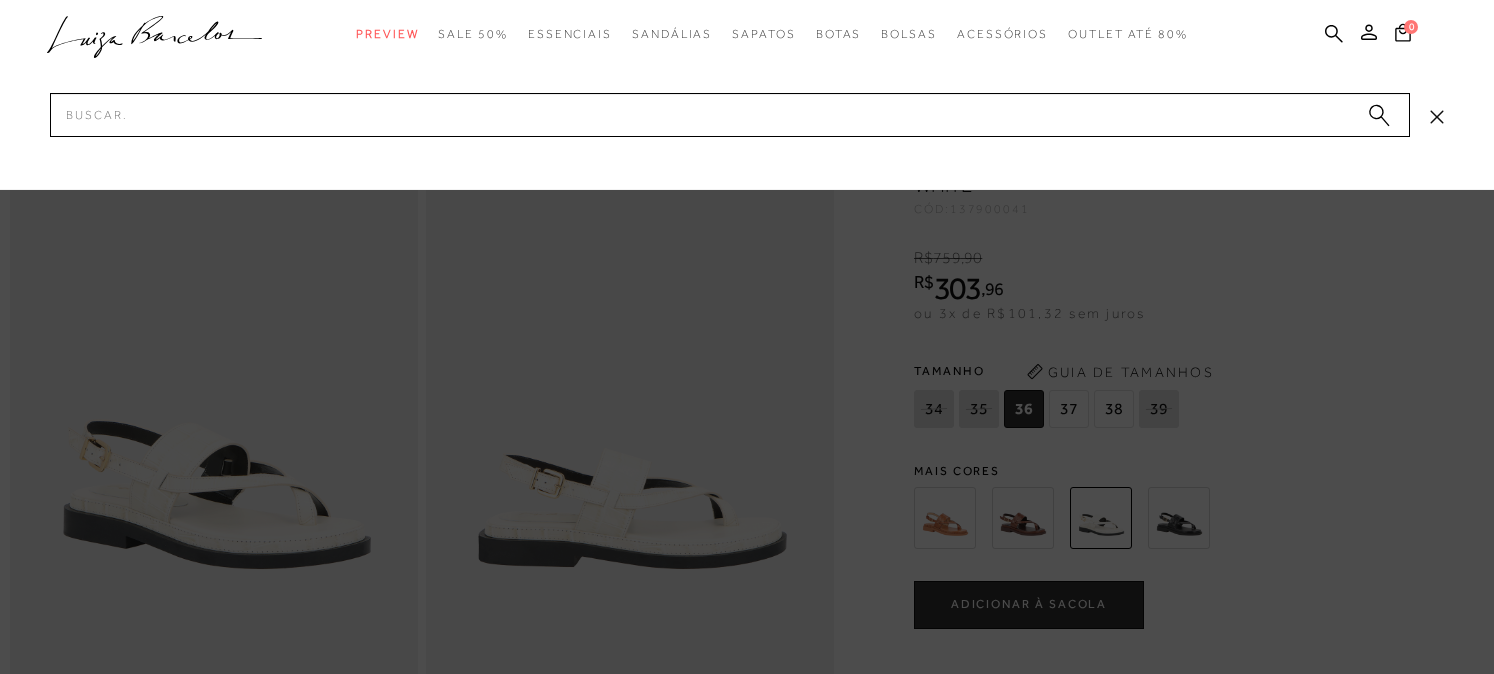 scroll, scrollTop: 0, scrollLeft: 0, axis: both 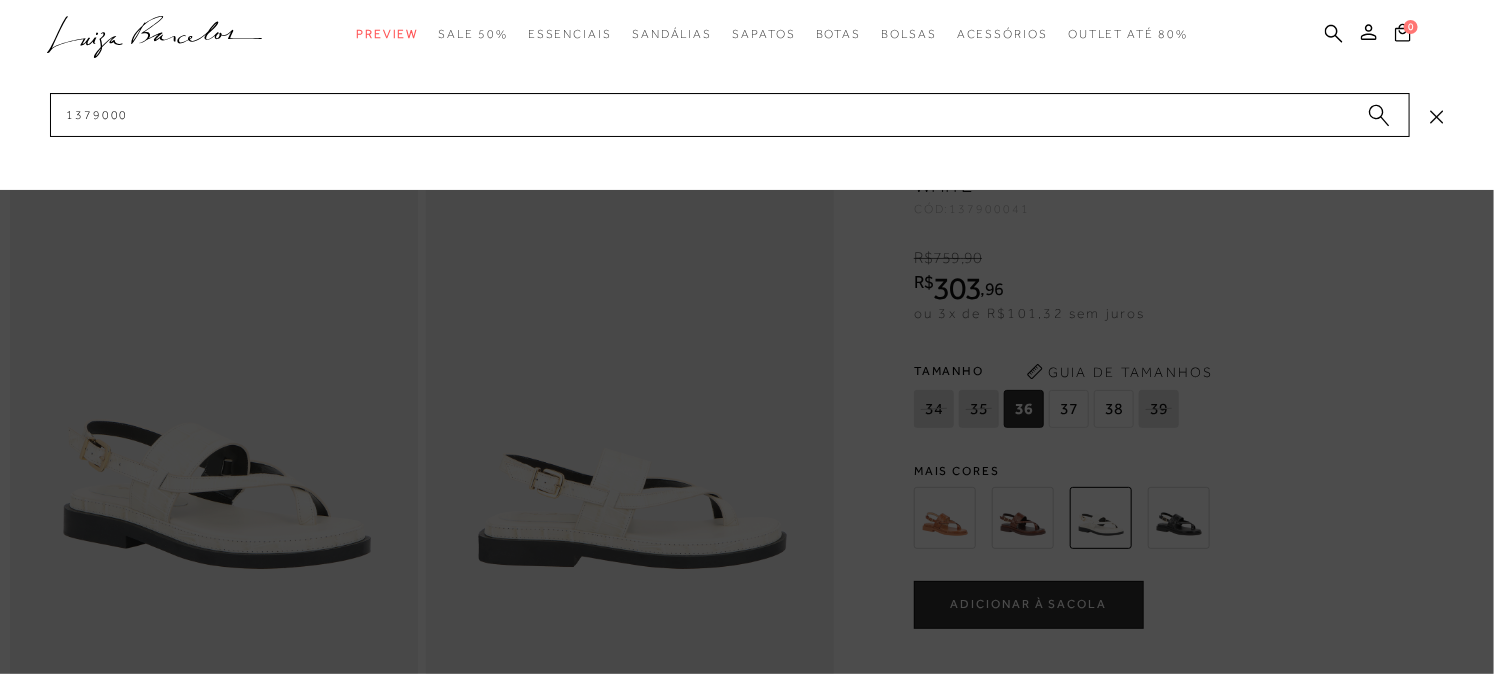 type on "13790008" 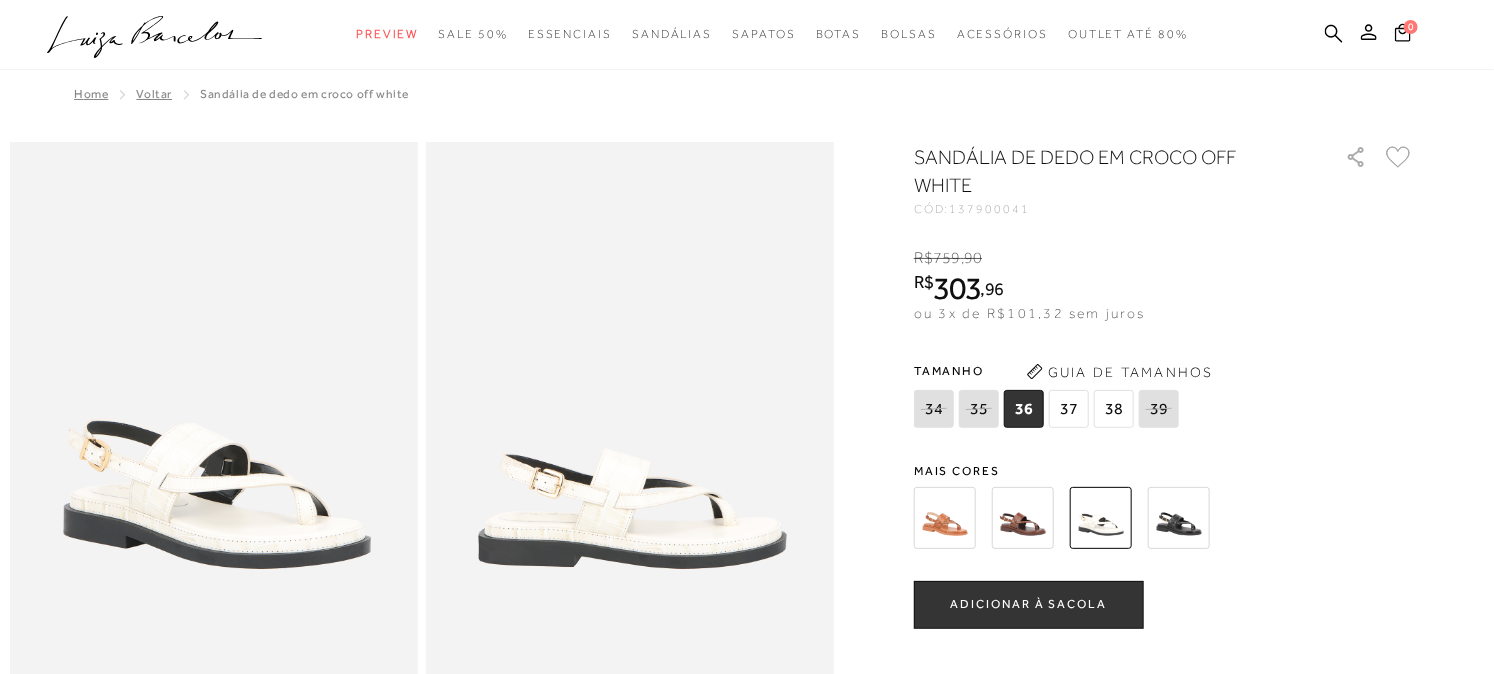 type 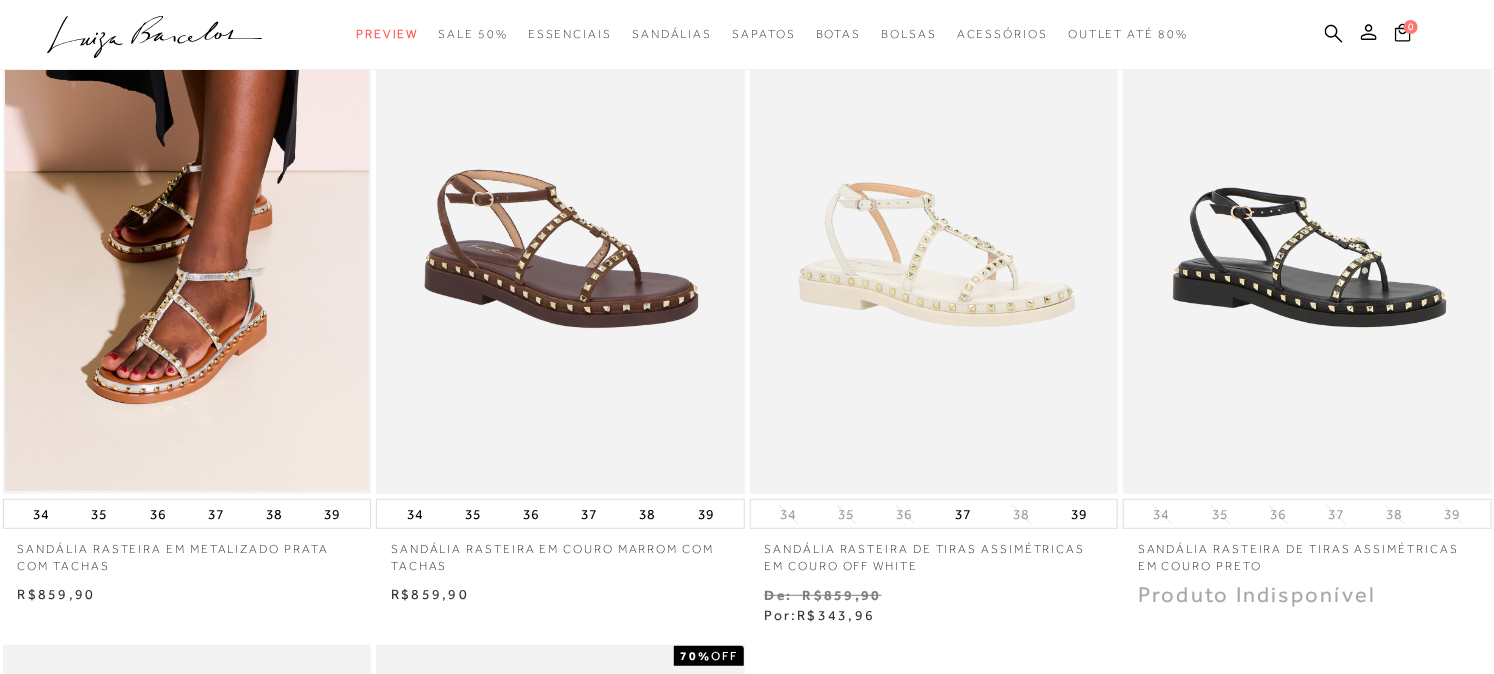 scroll, scrollTop: 222, scrollLeft: 0, axis: vertical 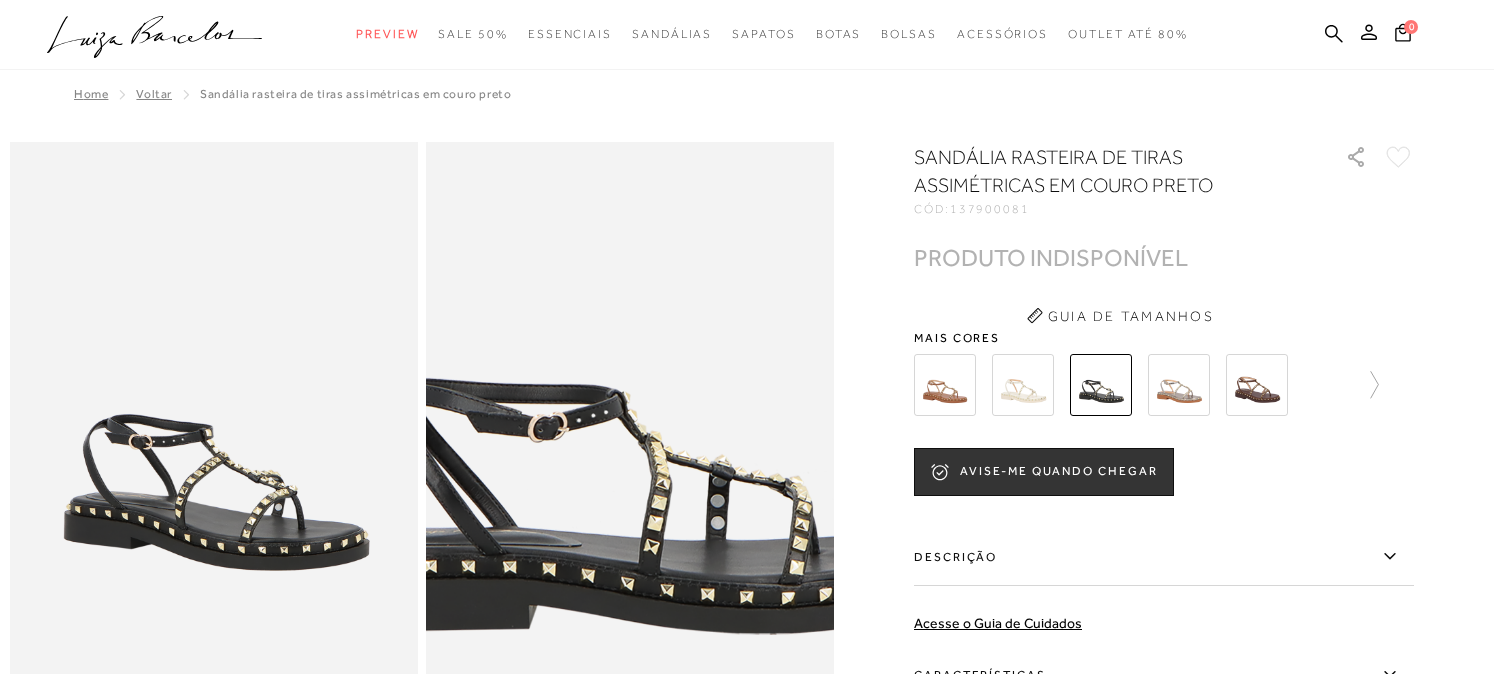 click at bounding box center (628, 389) 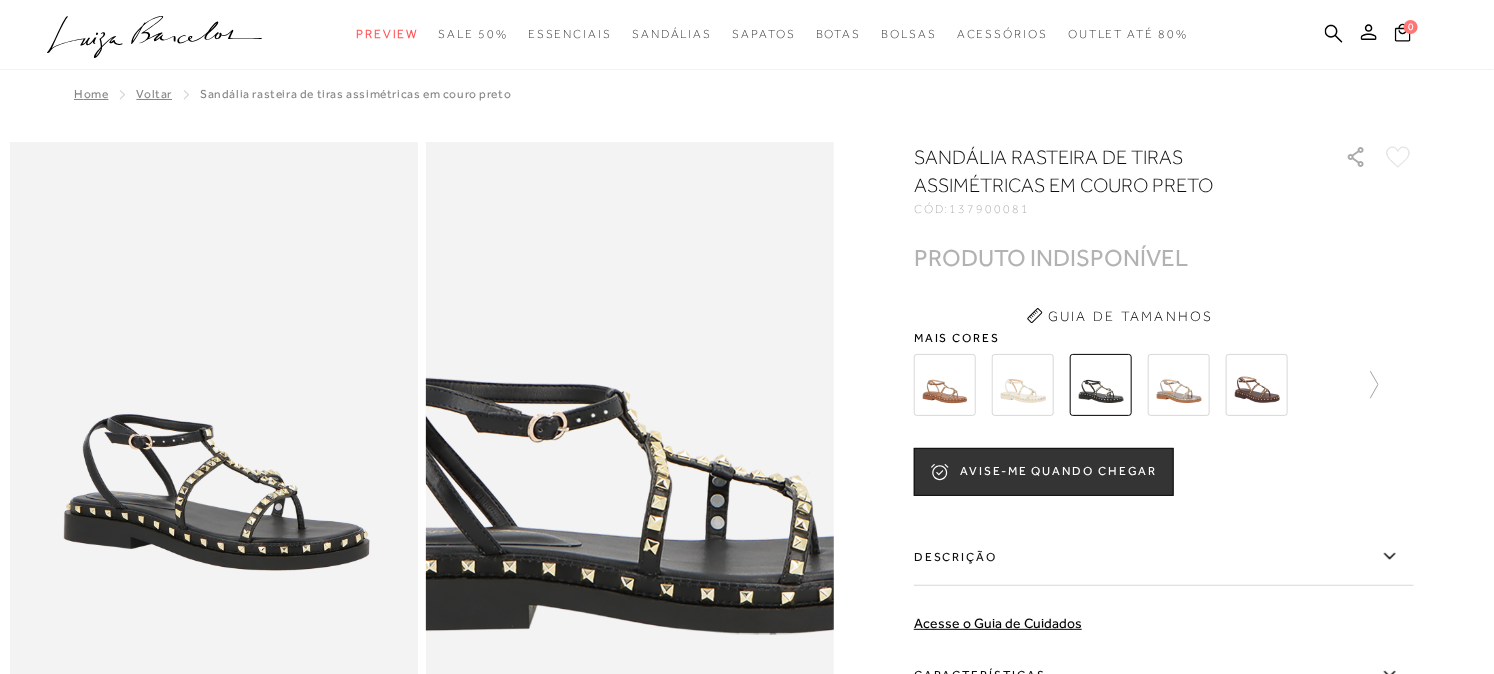 scroll, scrollTop: 0, scrollLeft: 0, axis: both 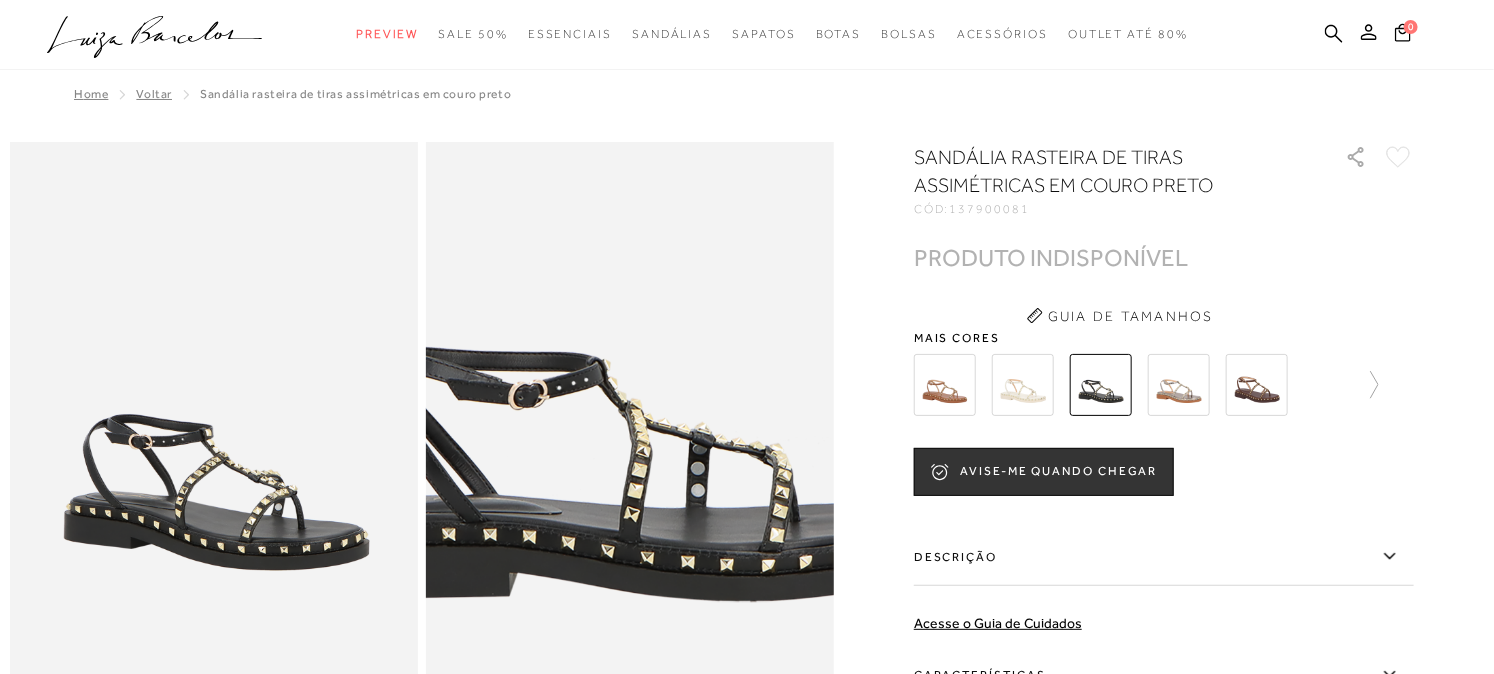 click at bounding box center (608, 356) 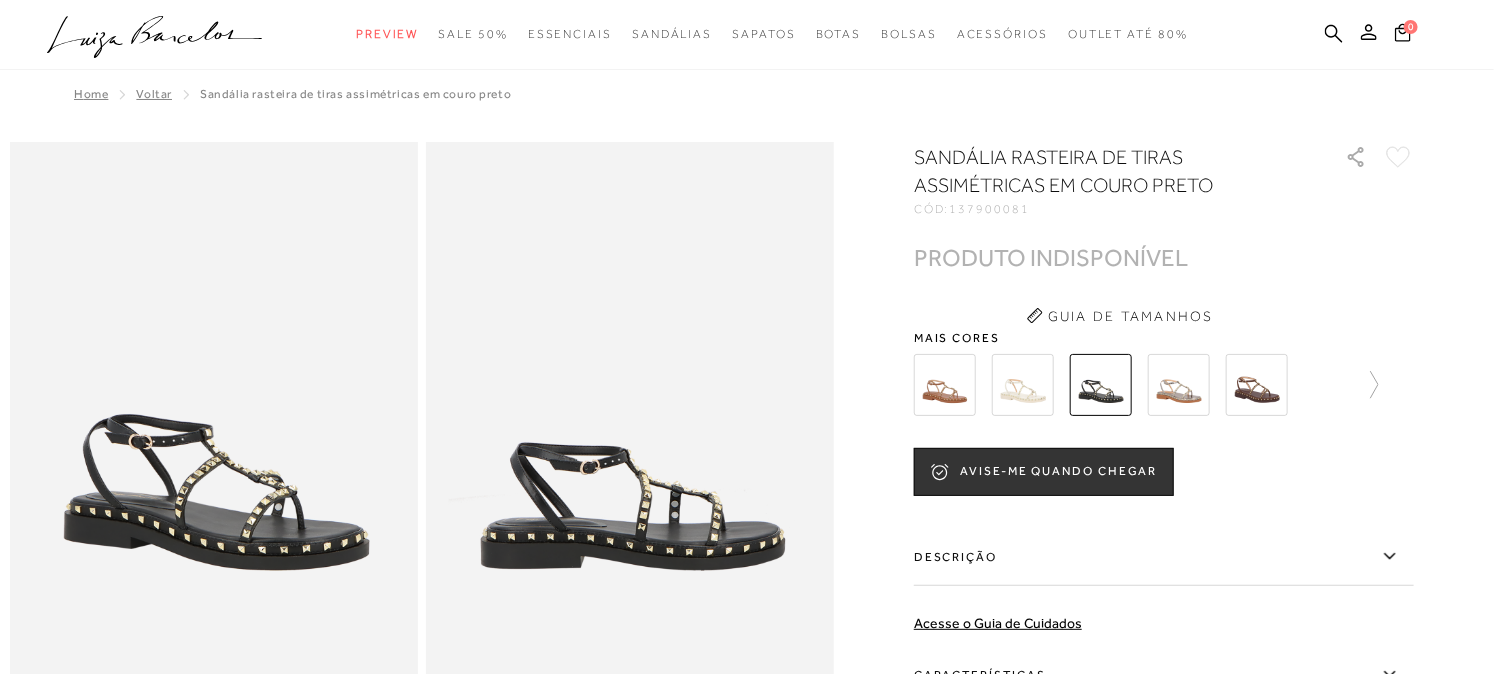 click at bounding box center [214, 448] 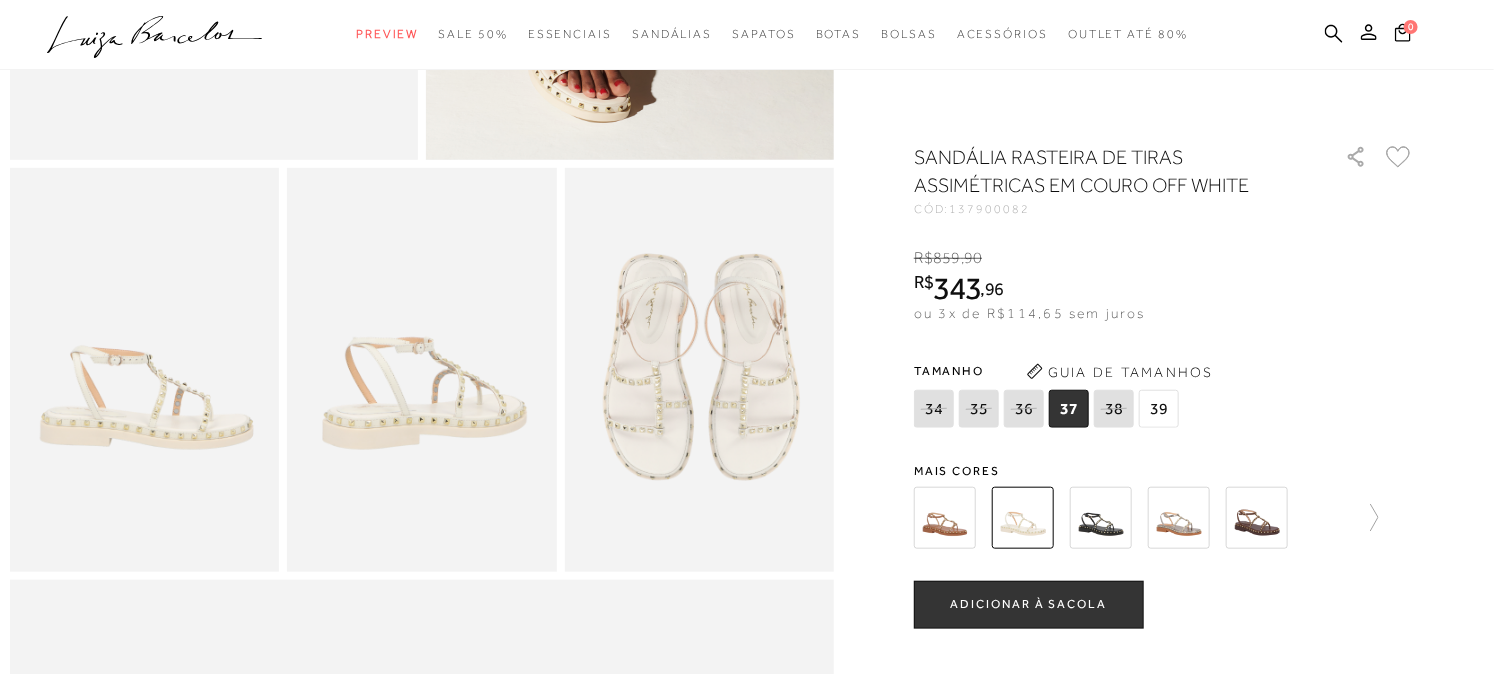 scroll, scrollTop: 555, scrollLeft: 0, axis: vertical 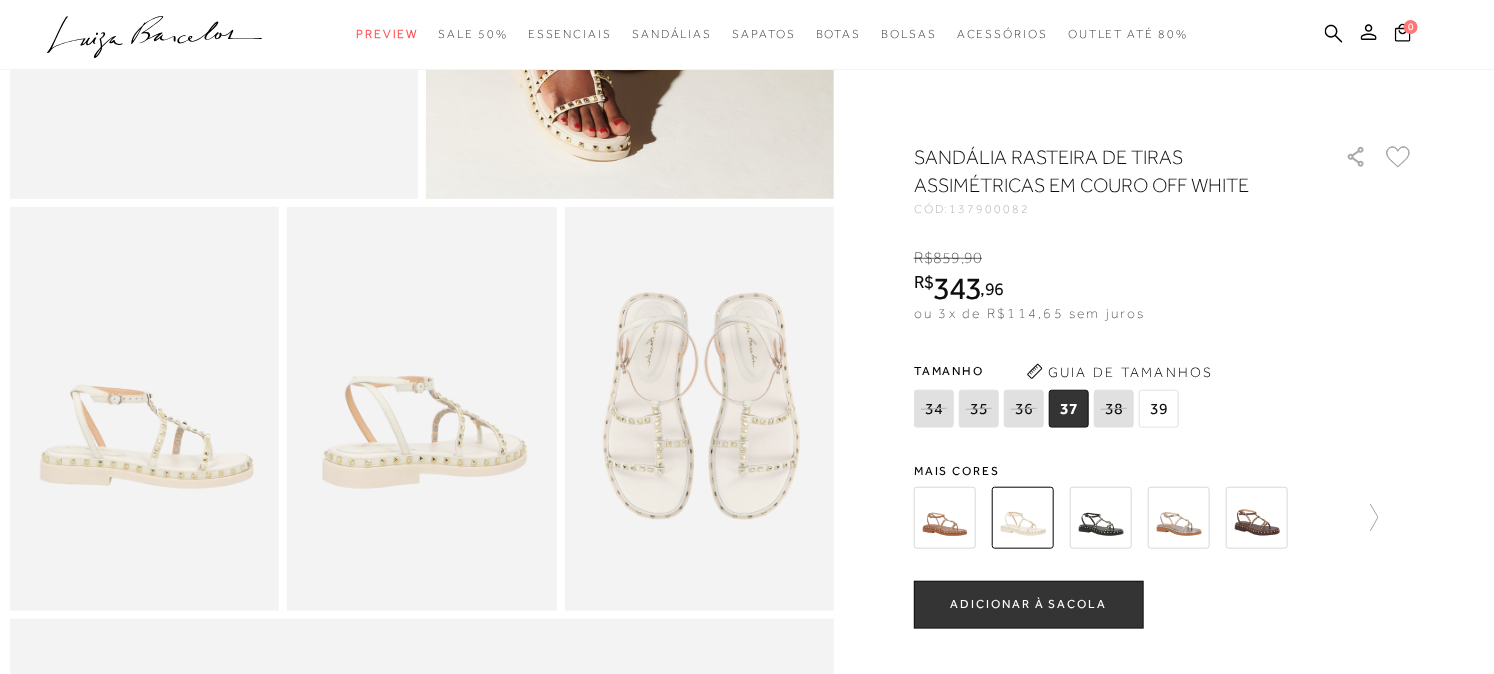 click at bounding box center [945, 518] 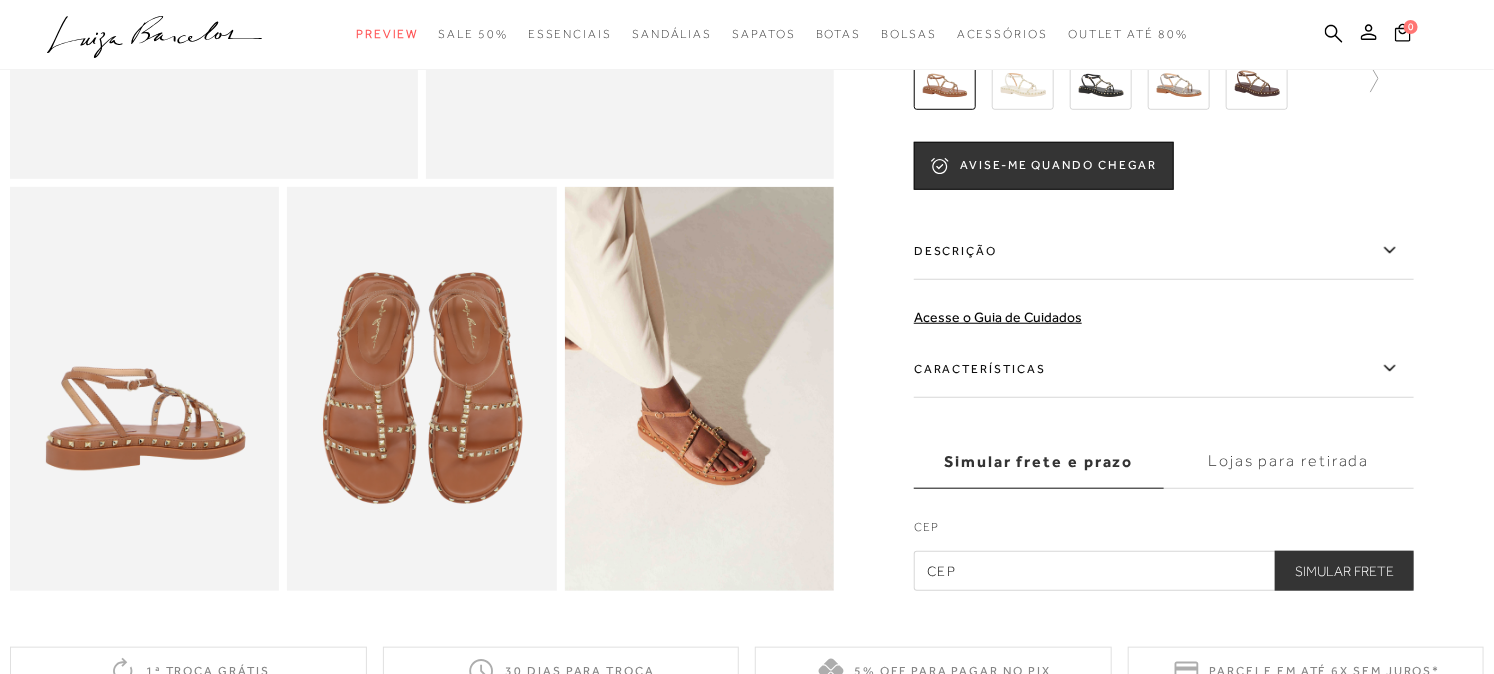 scroll, scrollTop: 447, scrollLeft: 0, axis: vertical 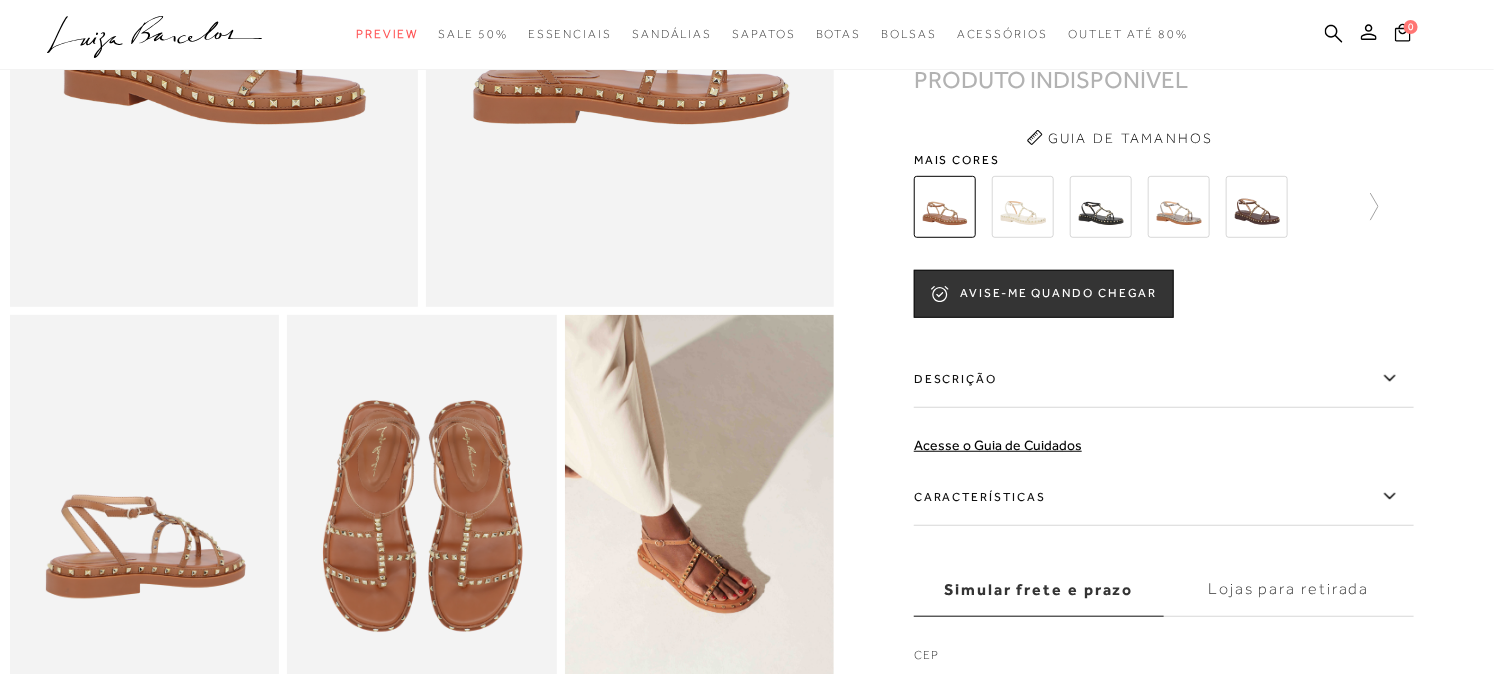 click at bounding box center [1123, 207] 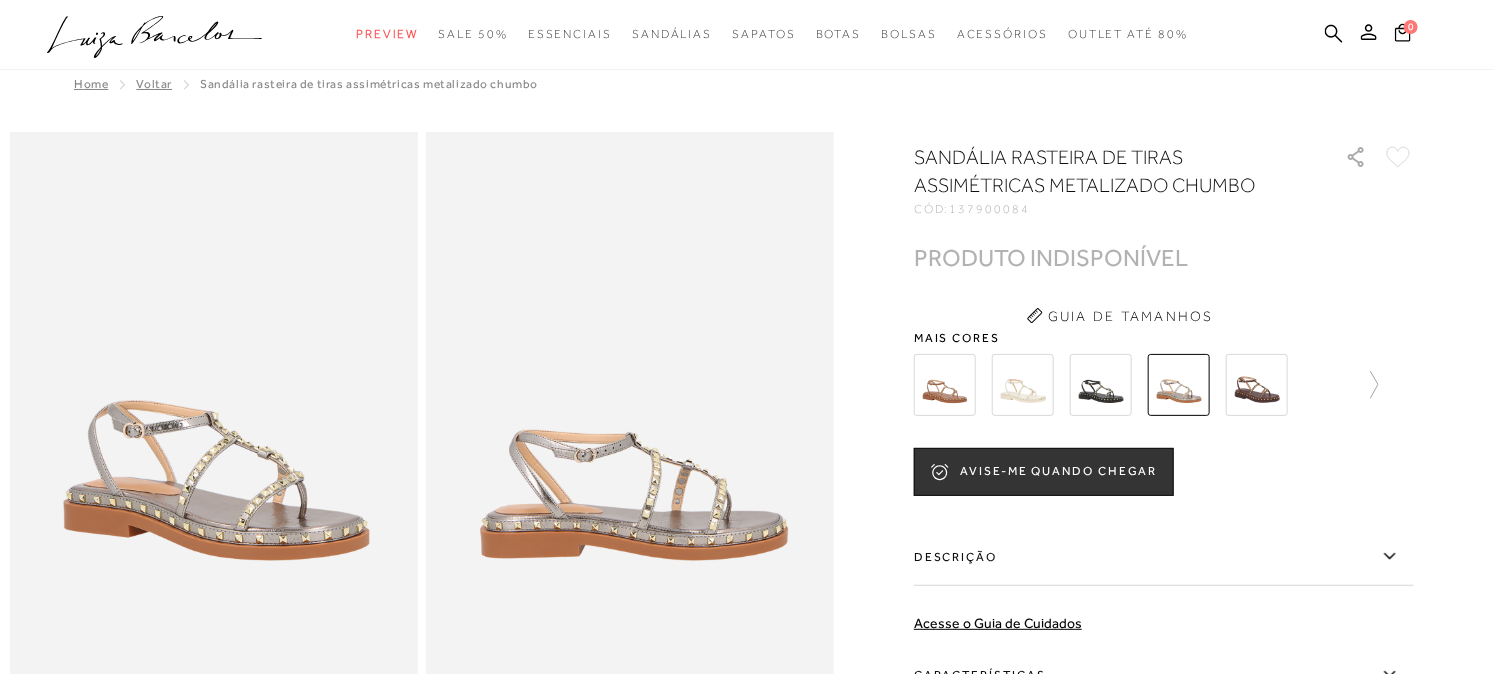 scroll, scrollTop: 0, scrollLeft: 0, axis: both 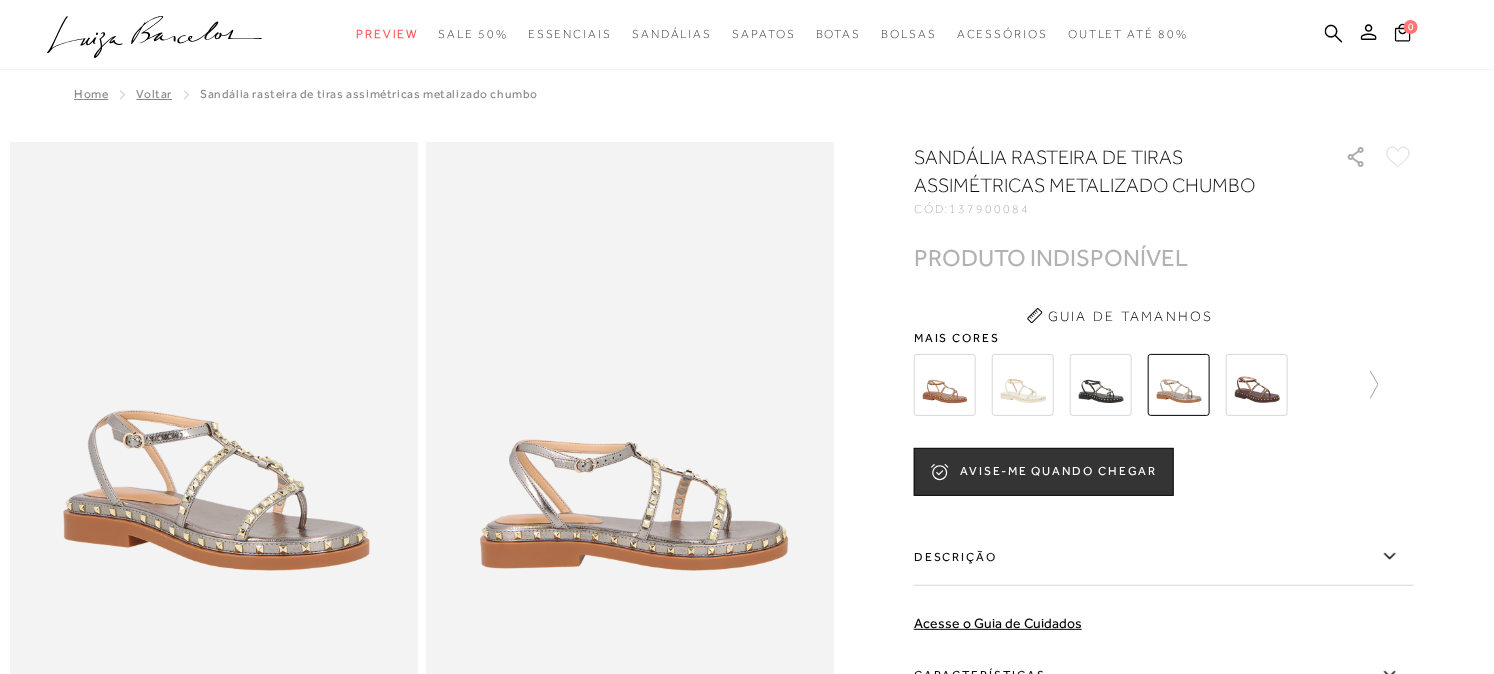 click at bounding box center [1257, 385] 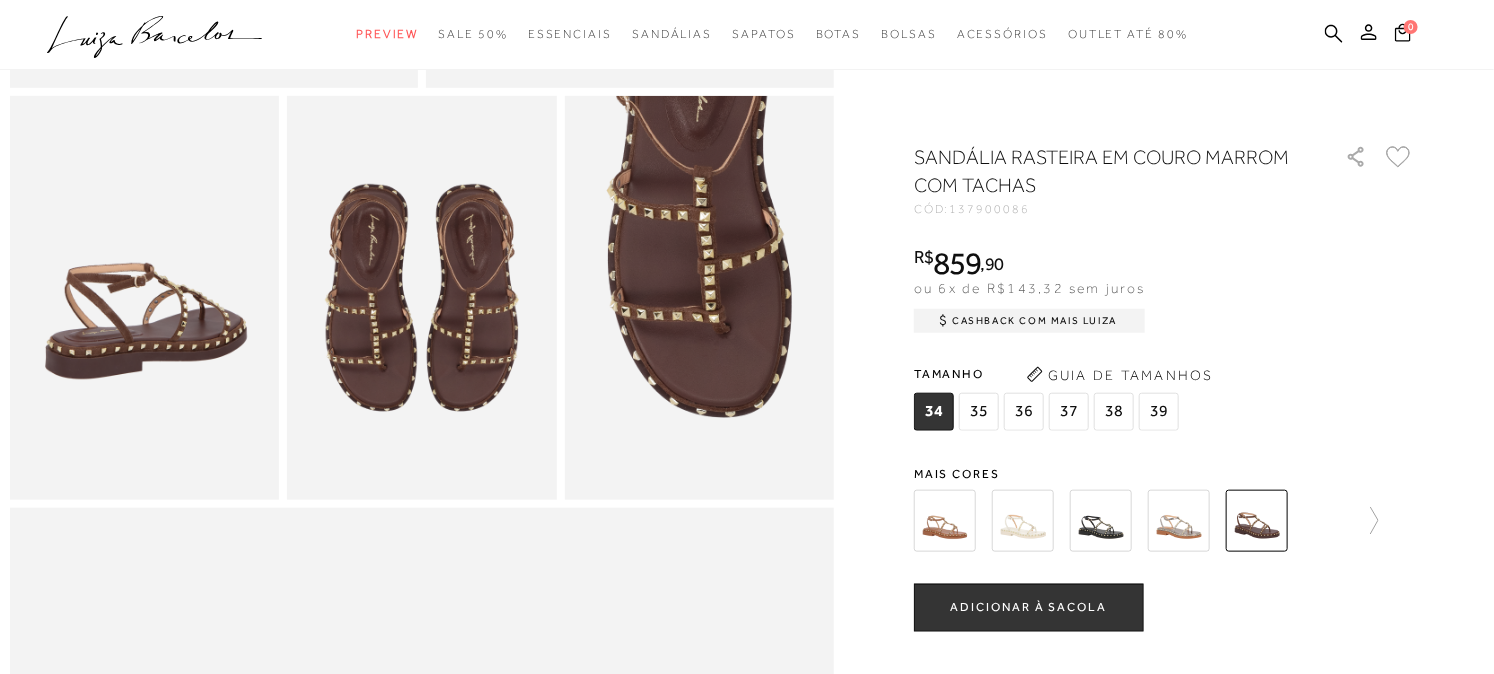 scroll, scrollTop: 0, scrollLeft: 0, axis: both 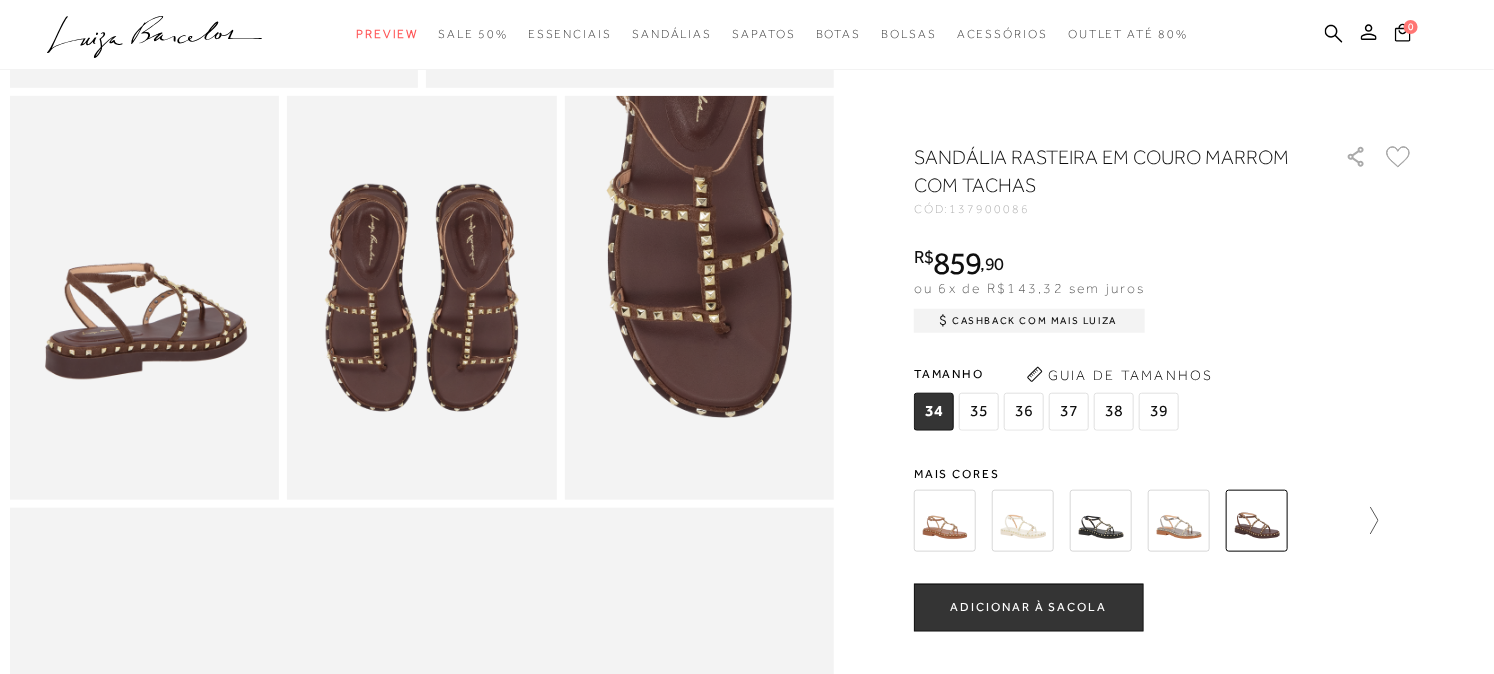 click 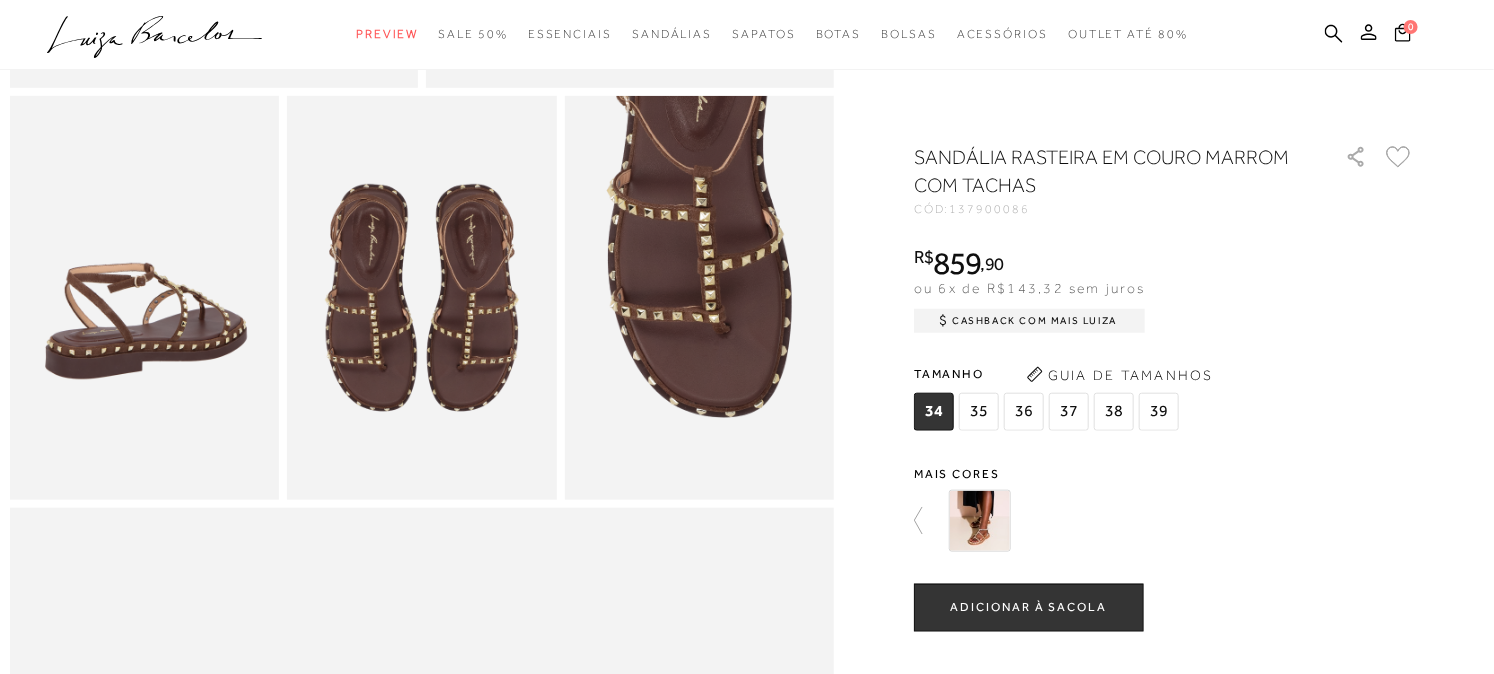 click at bounding box center [980, 521] 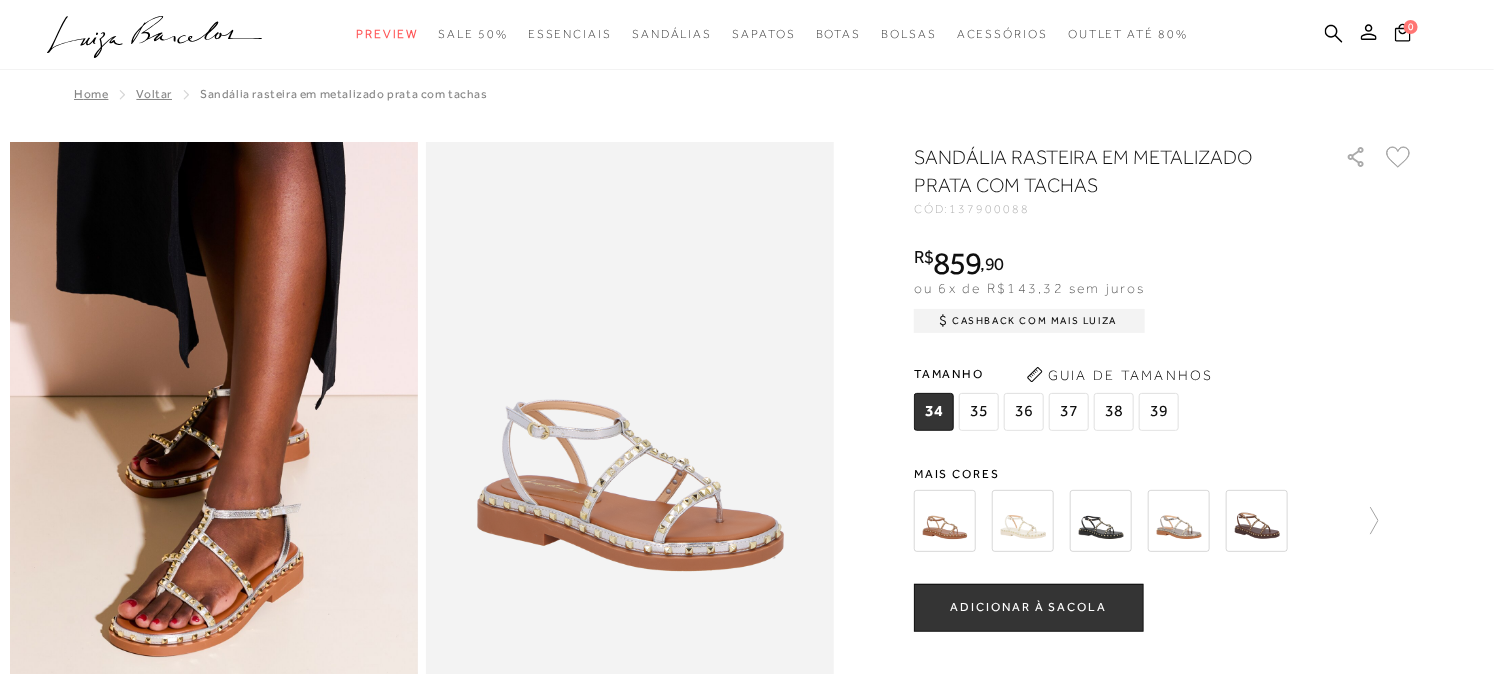scroll, scrollTop: 111, scrollLeft: 0, axis: vertical 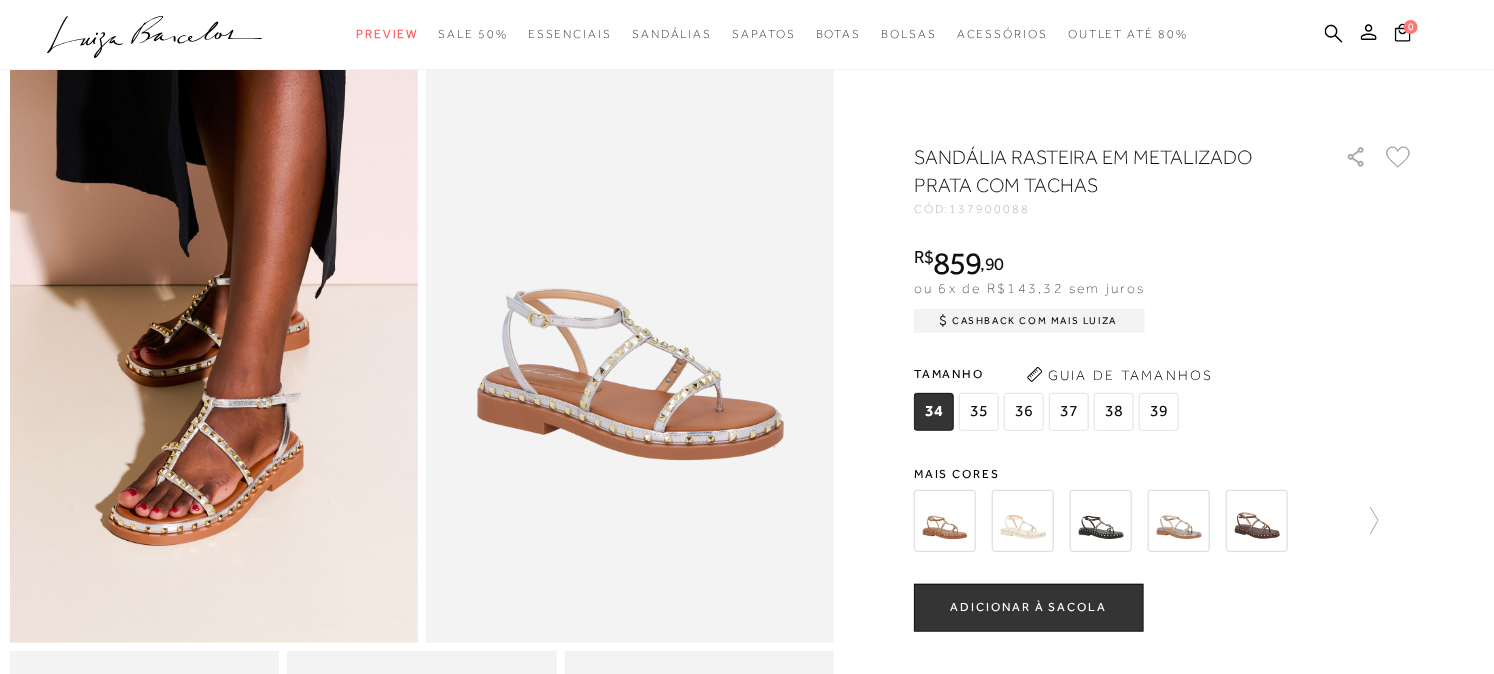 click at bounding box center [1101, 521] 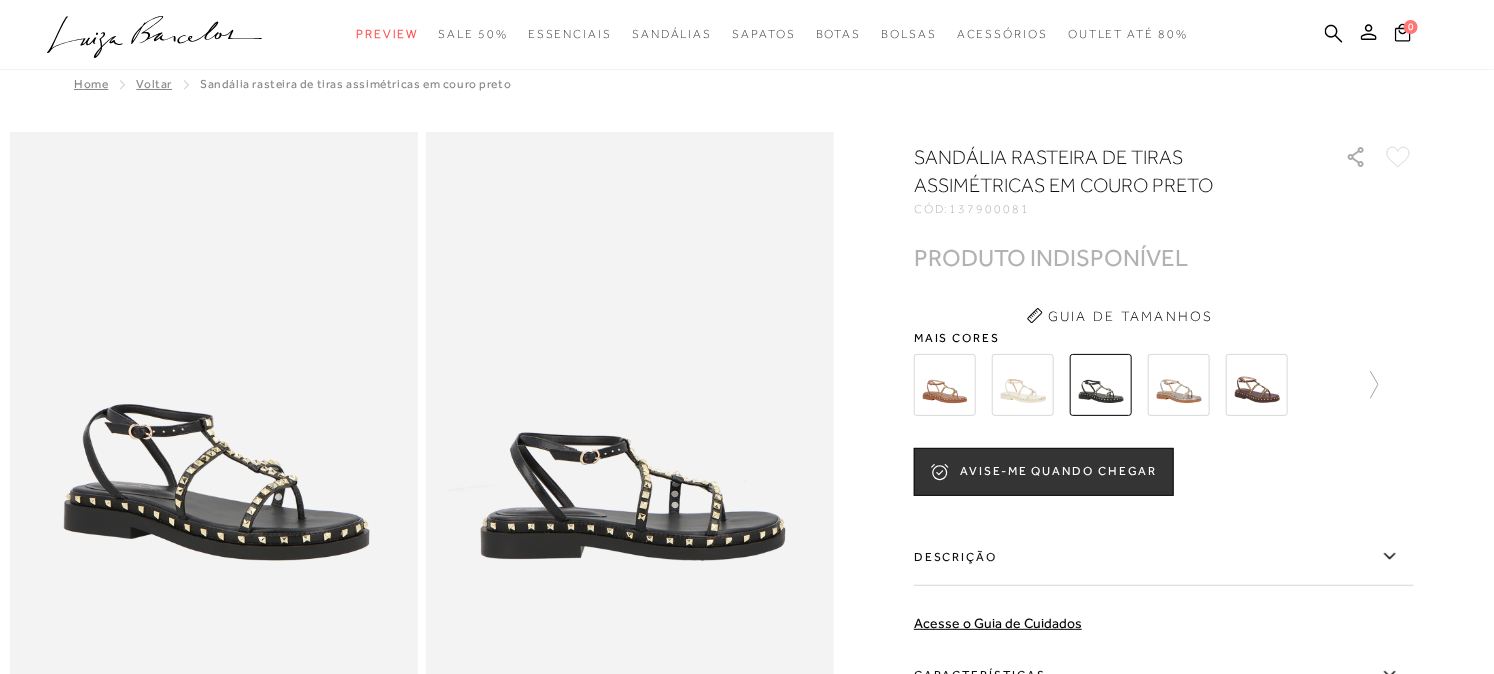scroll, scrollTop: 0, scrollLeft: 0, axis: both 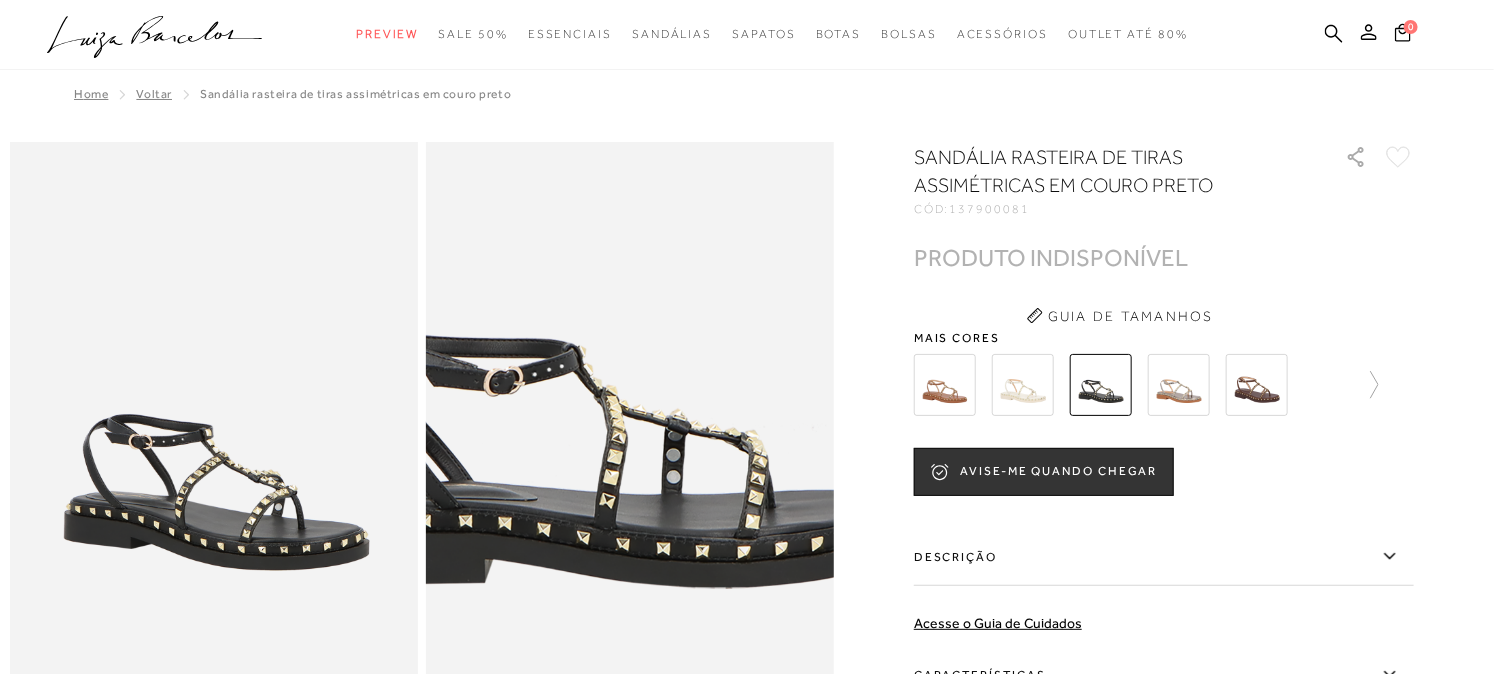 click at bounding box center (583, 343) 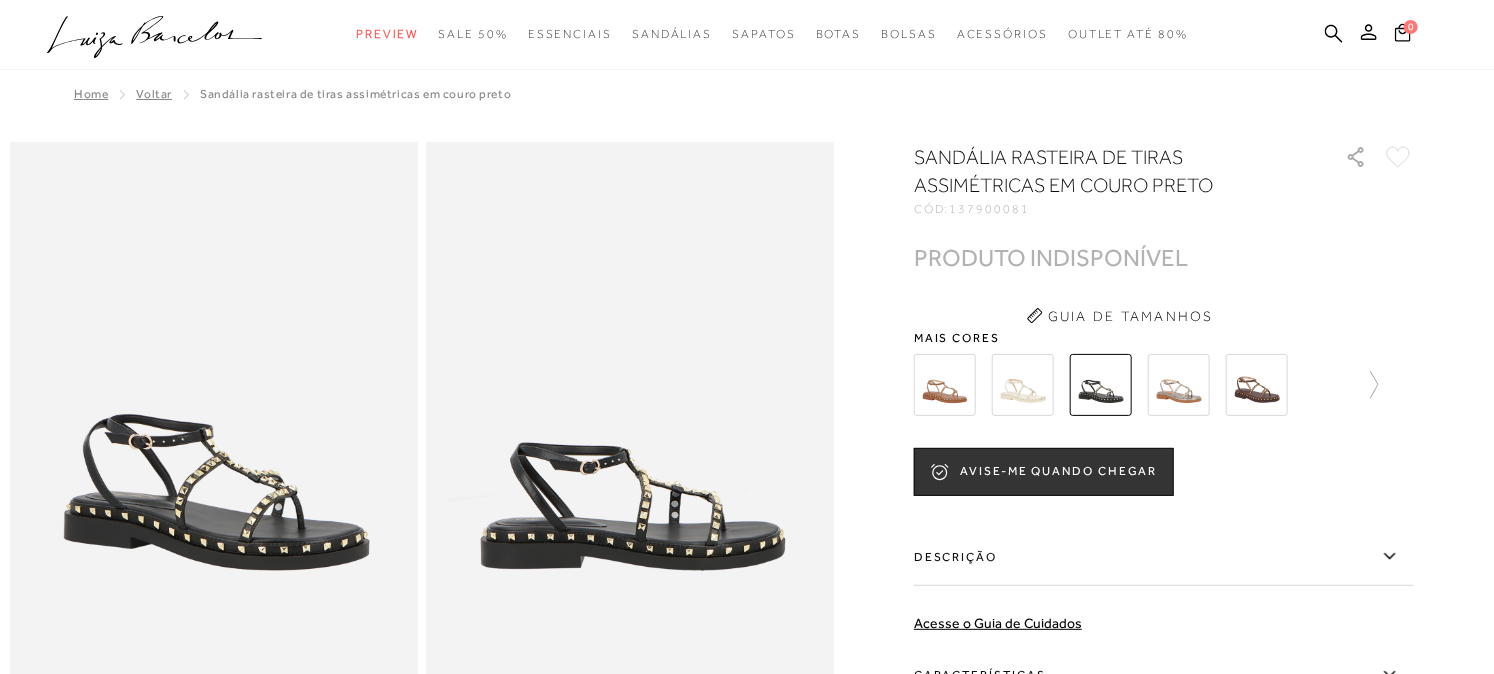 click at bounding box center [214, 448] 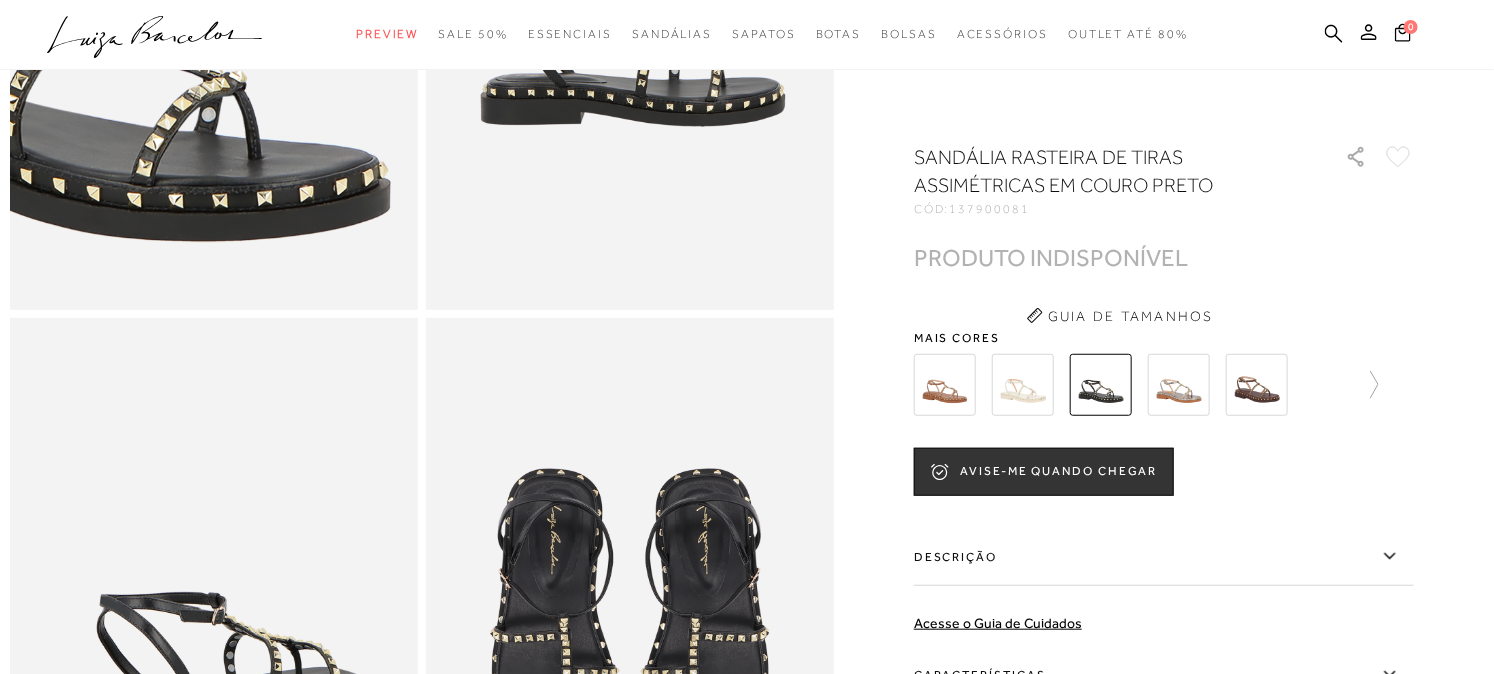 scroll, scrollTop: 777, scrollLeft: 0, axis: vertical 